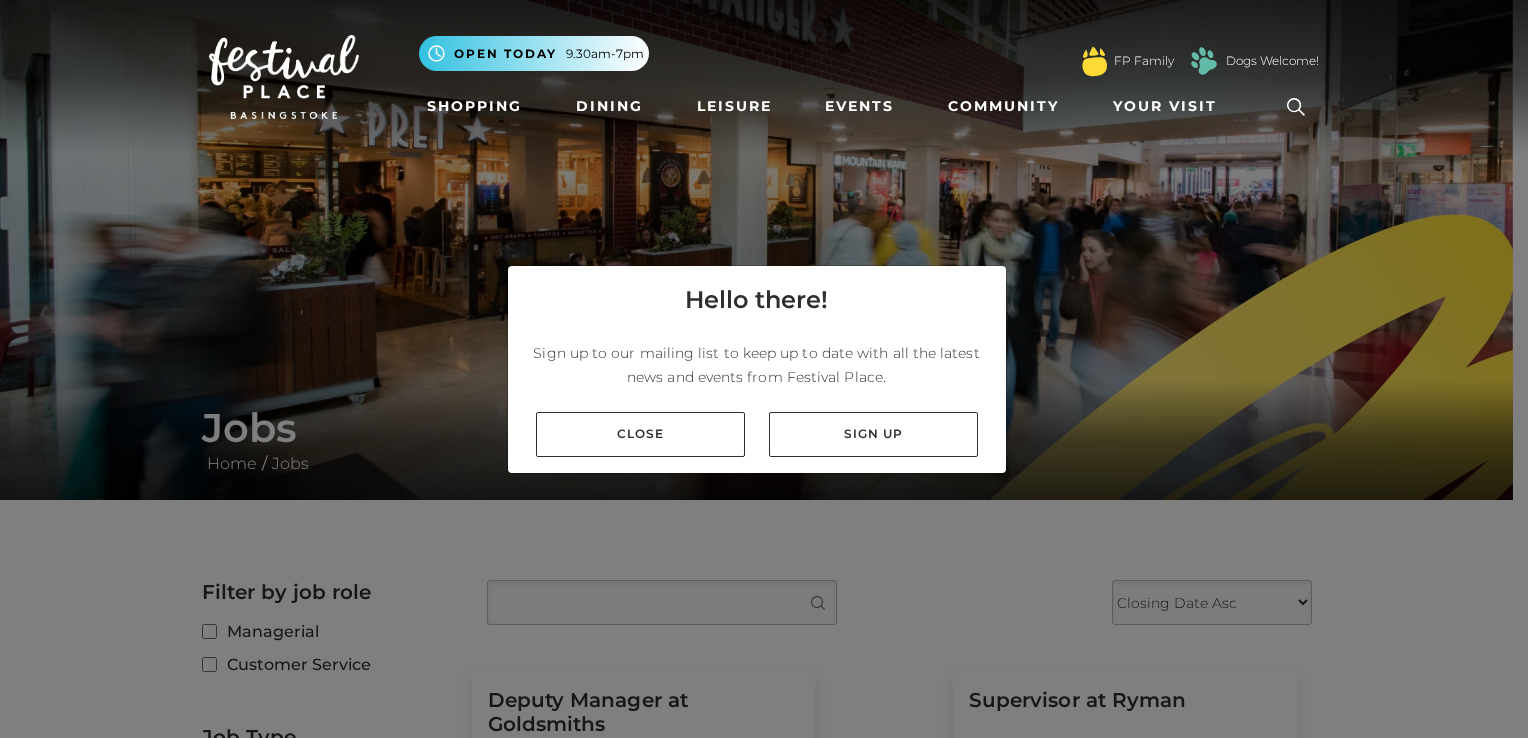 scroll, scrollTop: 0, scrollLeft: 0, axis: both 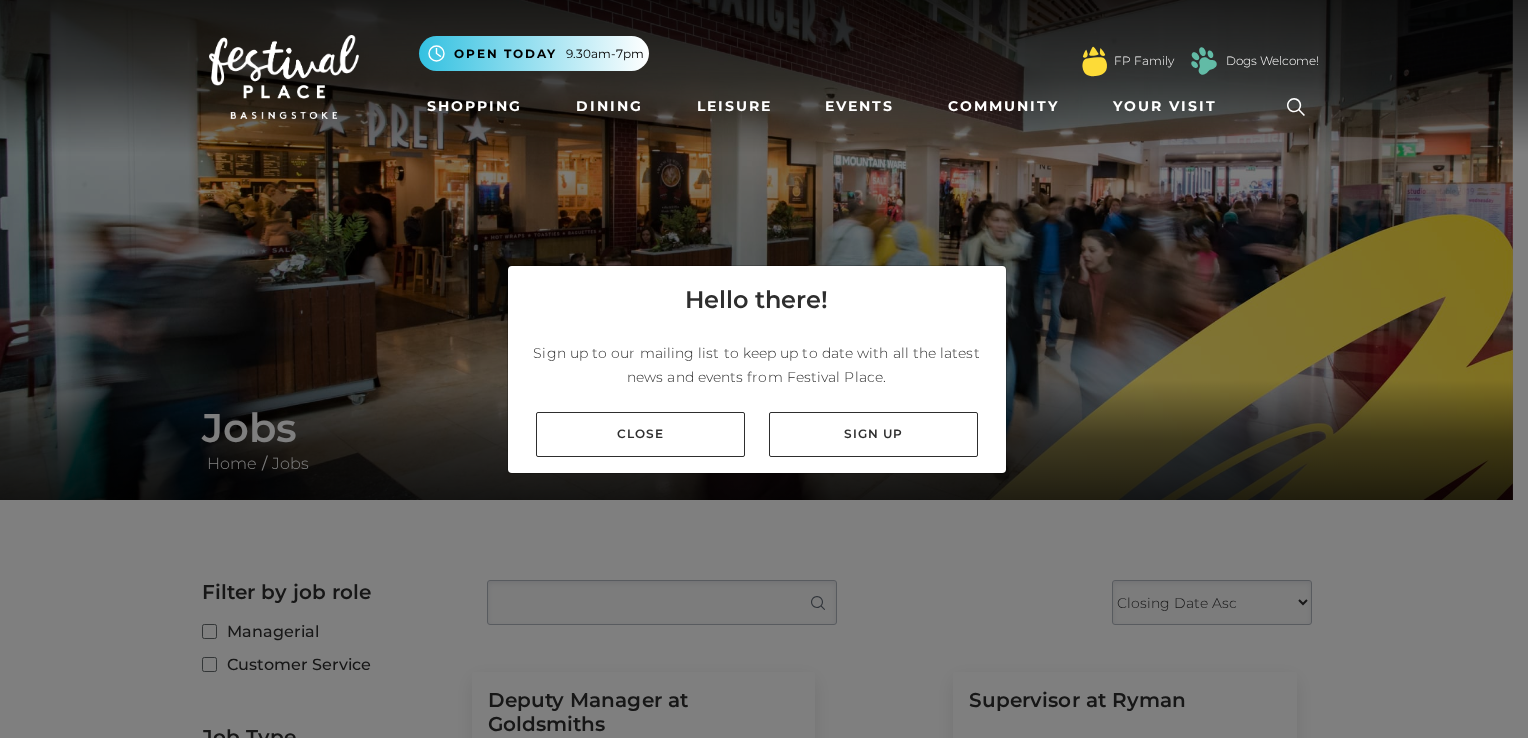 click on "Sign up" at bounding box center [873, 434] 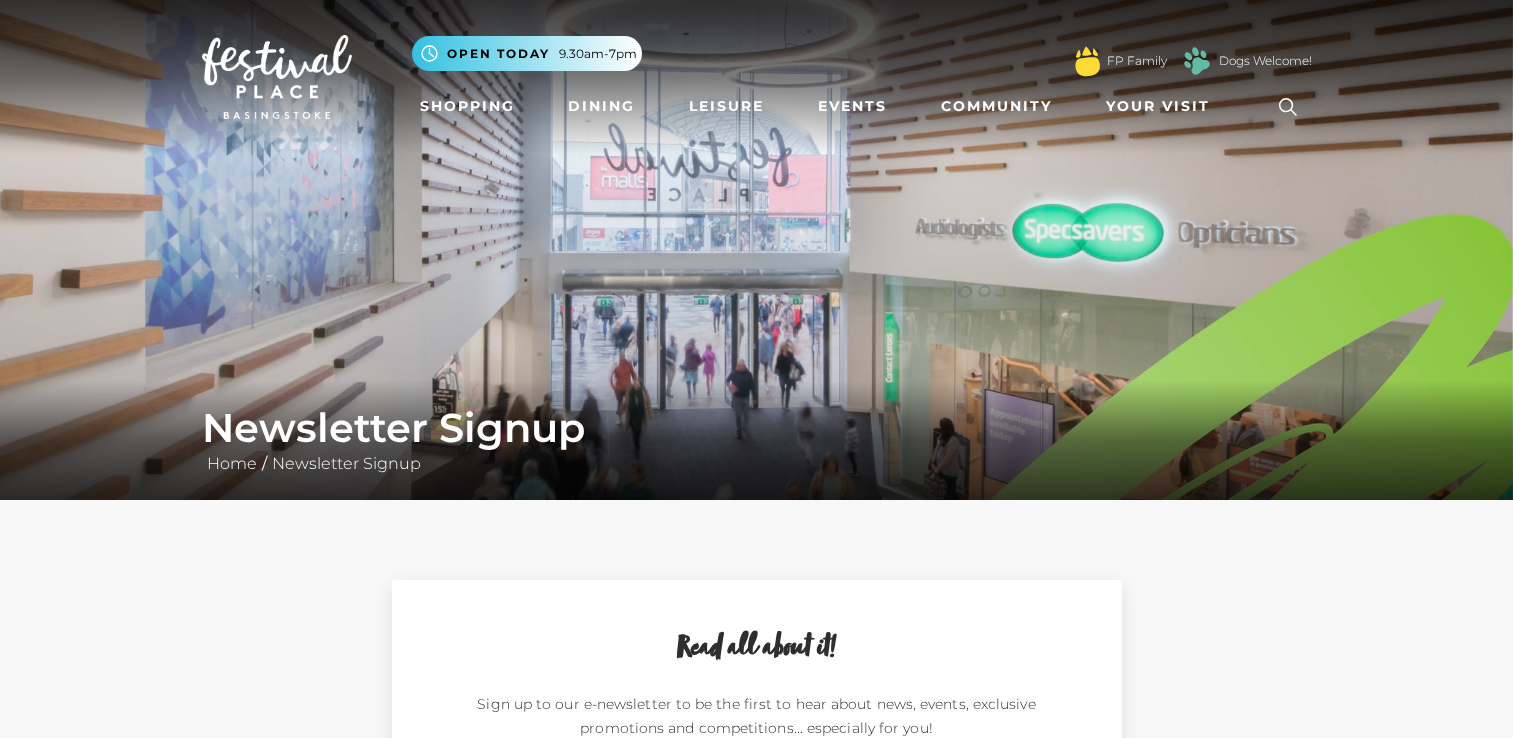 scroll, scrollTop: 0, scrollLeft: 0, axis: both 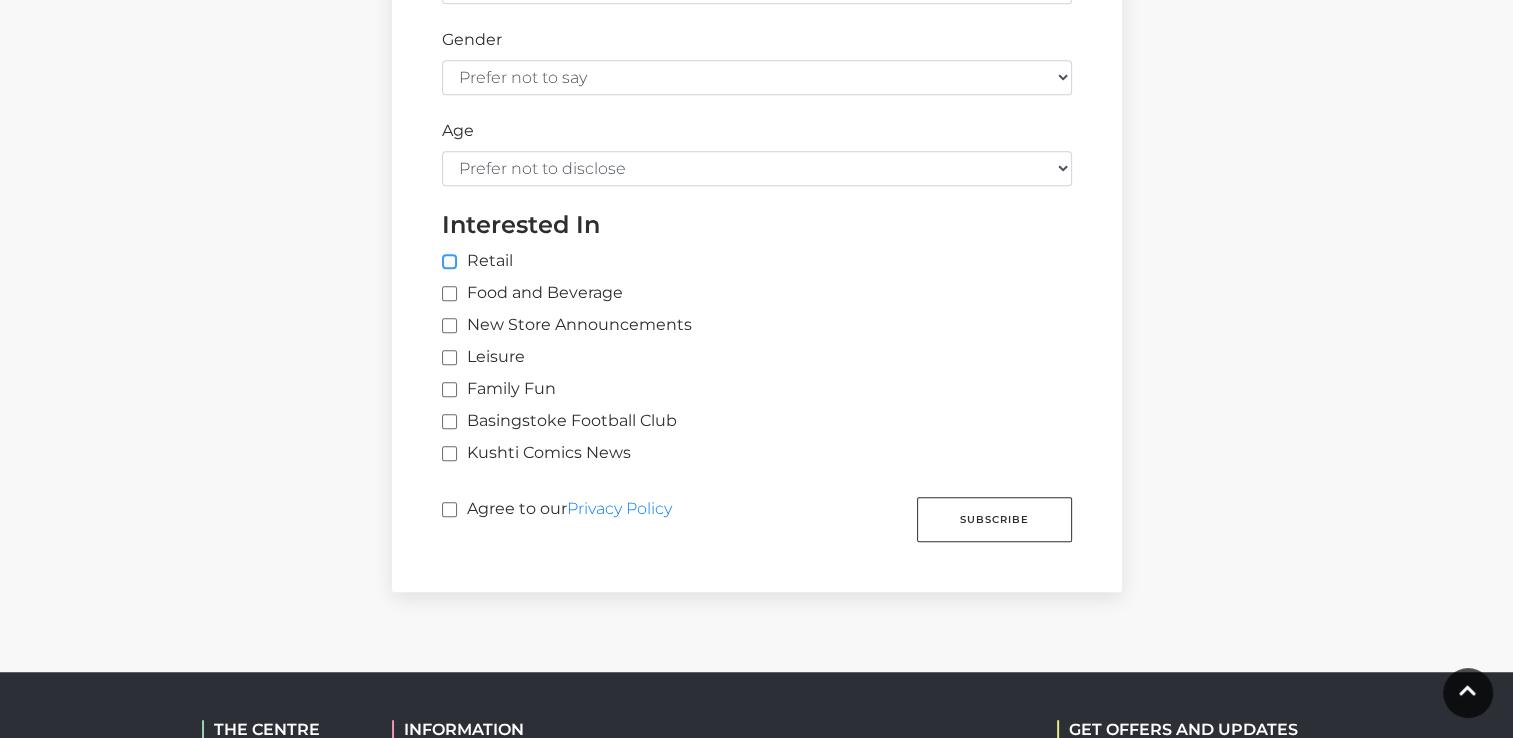 click on "Retail" at bounding box center [772, 262] 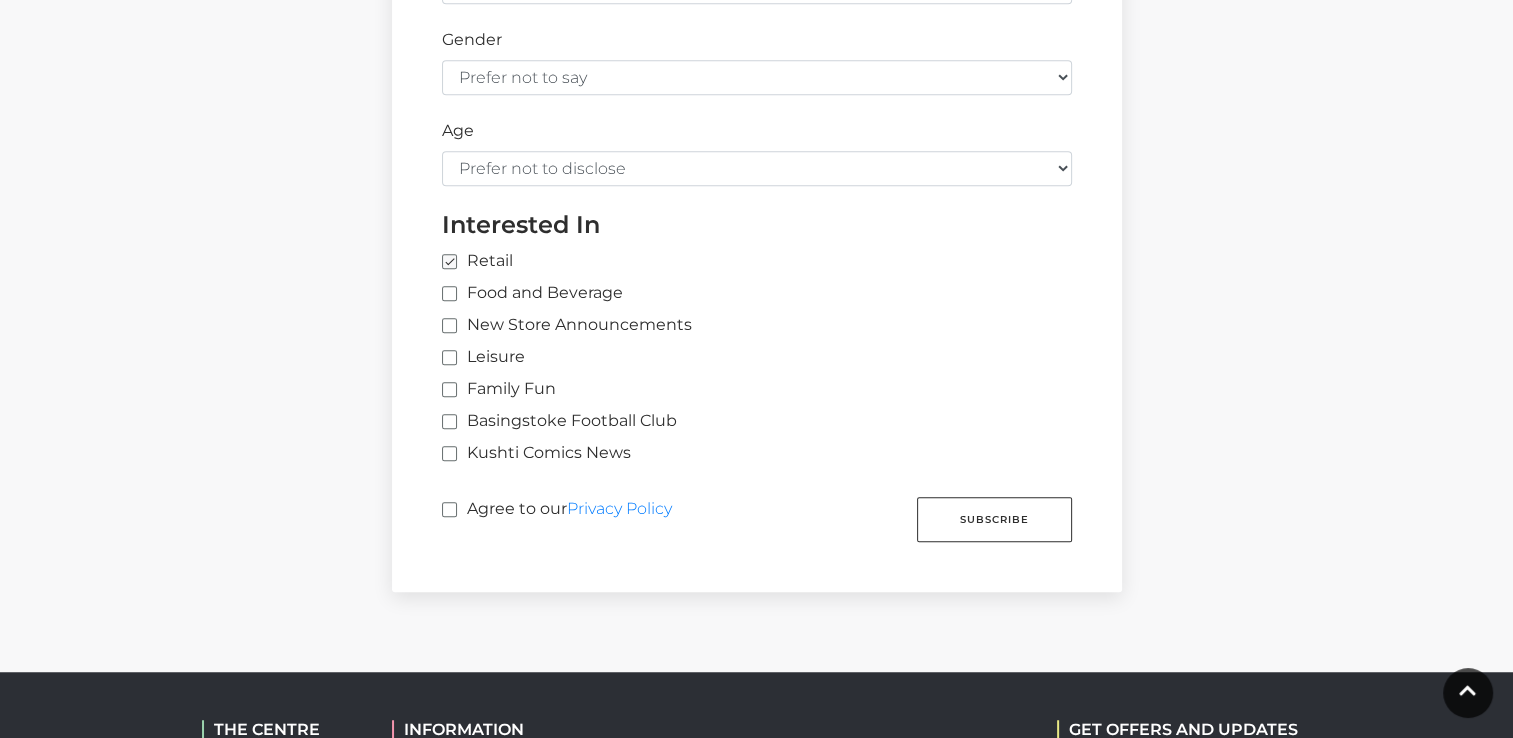 click on "Title
[FIRST]
[LAST]
[EMAIL]
[POSTCODE]
Gender
Prefer not to say
Female
Male
Age
Prefer not to disclose
[AGE]
[AGE]
[AGE]
[AGE]
[AGE]
[AGE]
[AGE] Retail" at bounding box center (757, 50) 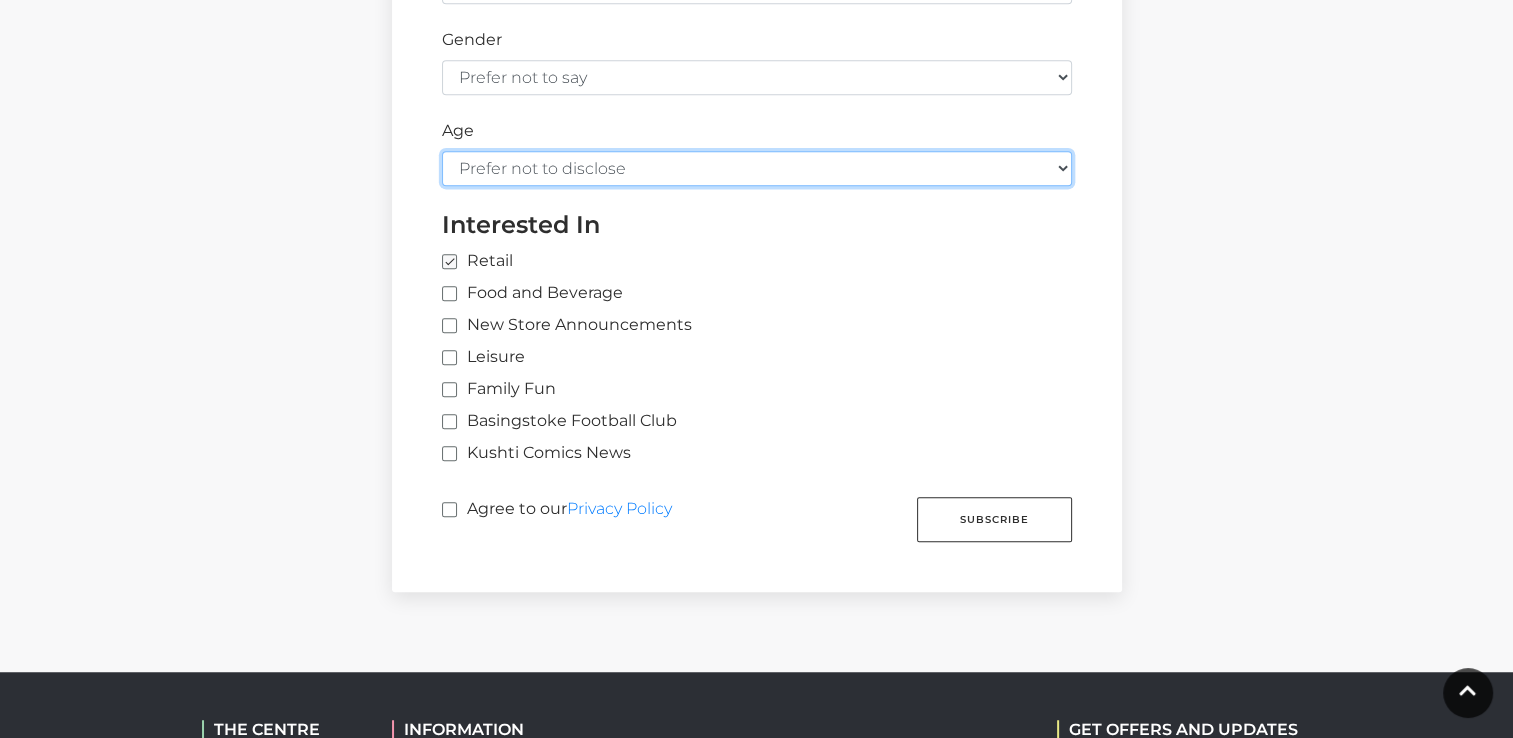 click on "Prefer not to disclose
[AGE]
[AGE]
[AGE]
[AGE]
[AGE]
[AGE]
[AGE]" at bounding box center (757, 168) 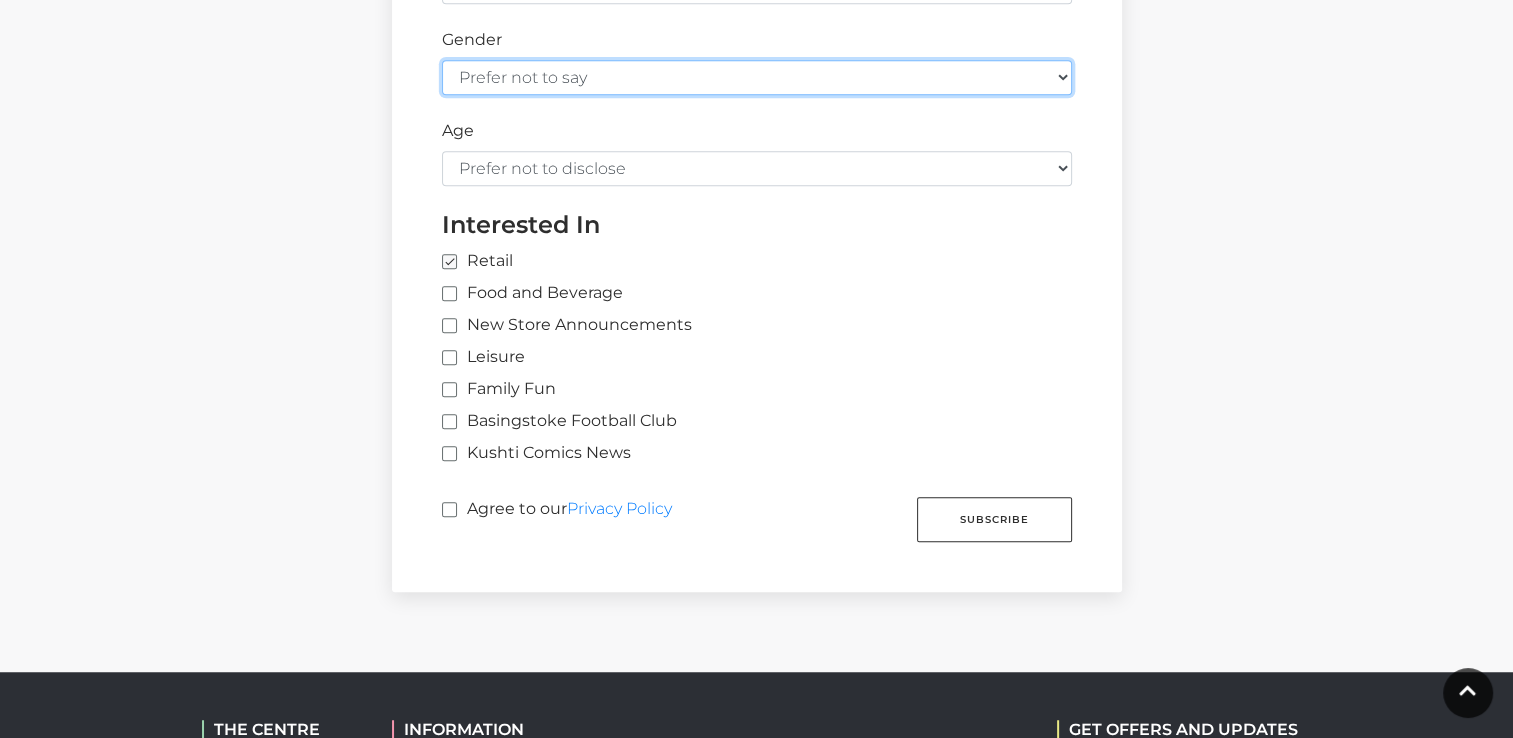 click on "Prefer not to say
Female
Male" at bounding box center [757, 77] 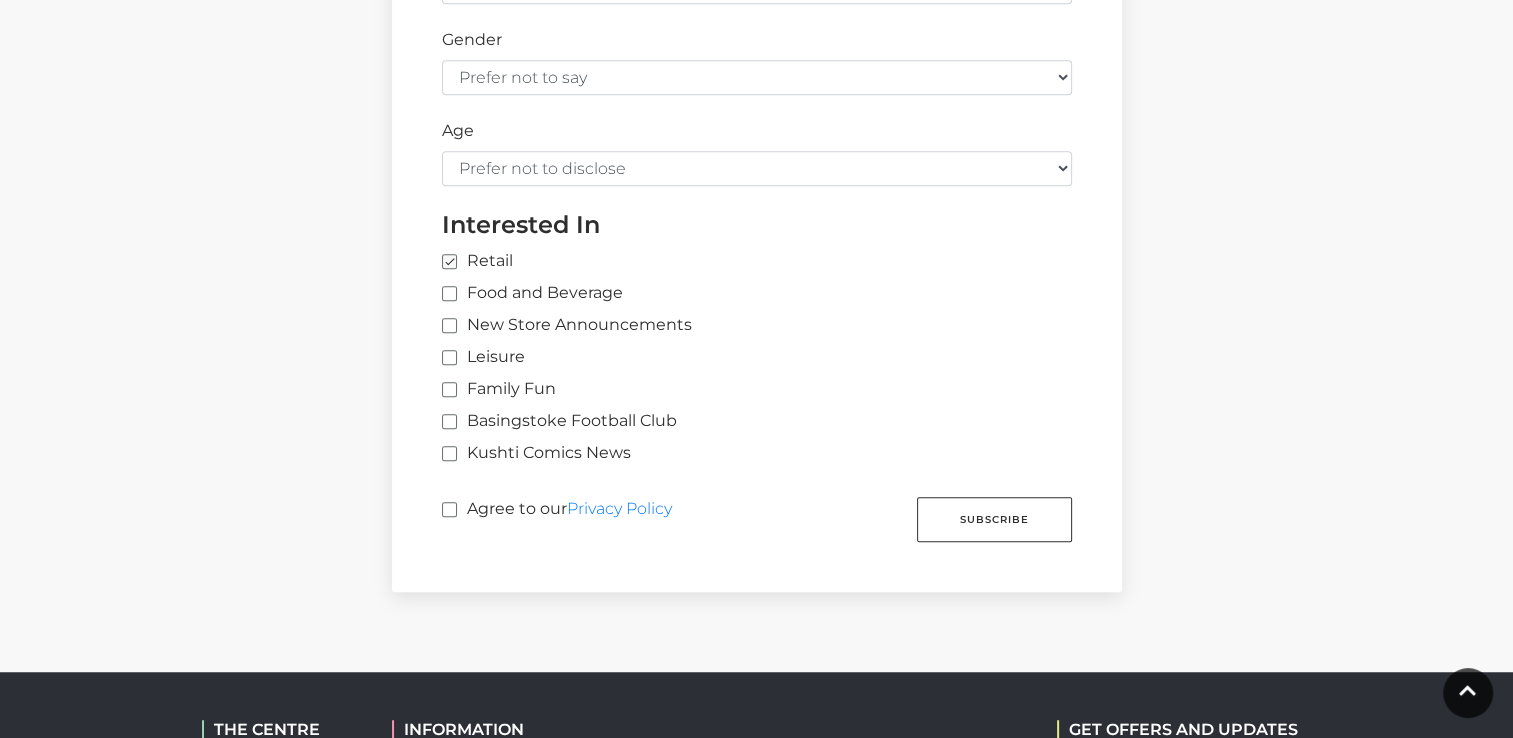 drag, startPoint x: 1512, startPoint y: 513, endPoint x: 1516, endPoint y: 478, distance: 35.22783 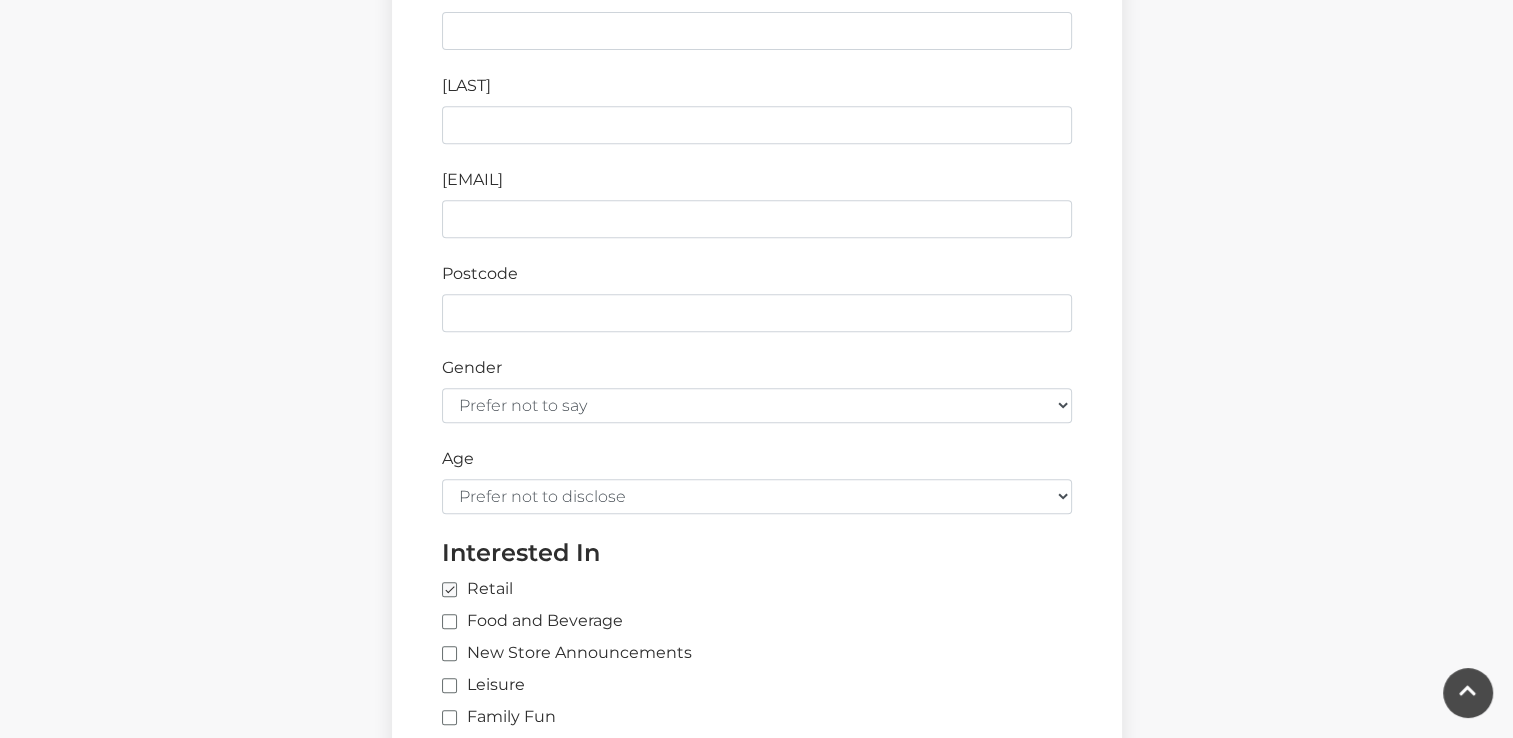 scroll, scrollTop: 826, scrollLeft: 0, axis: vertical 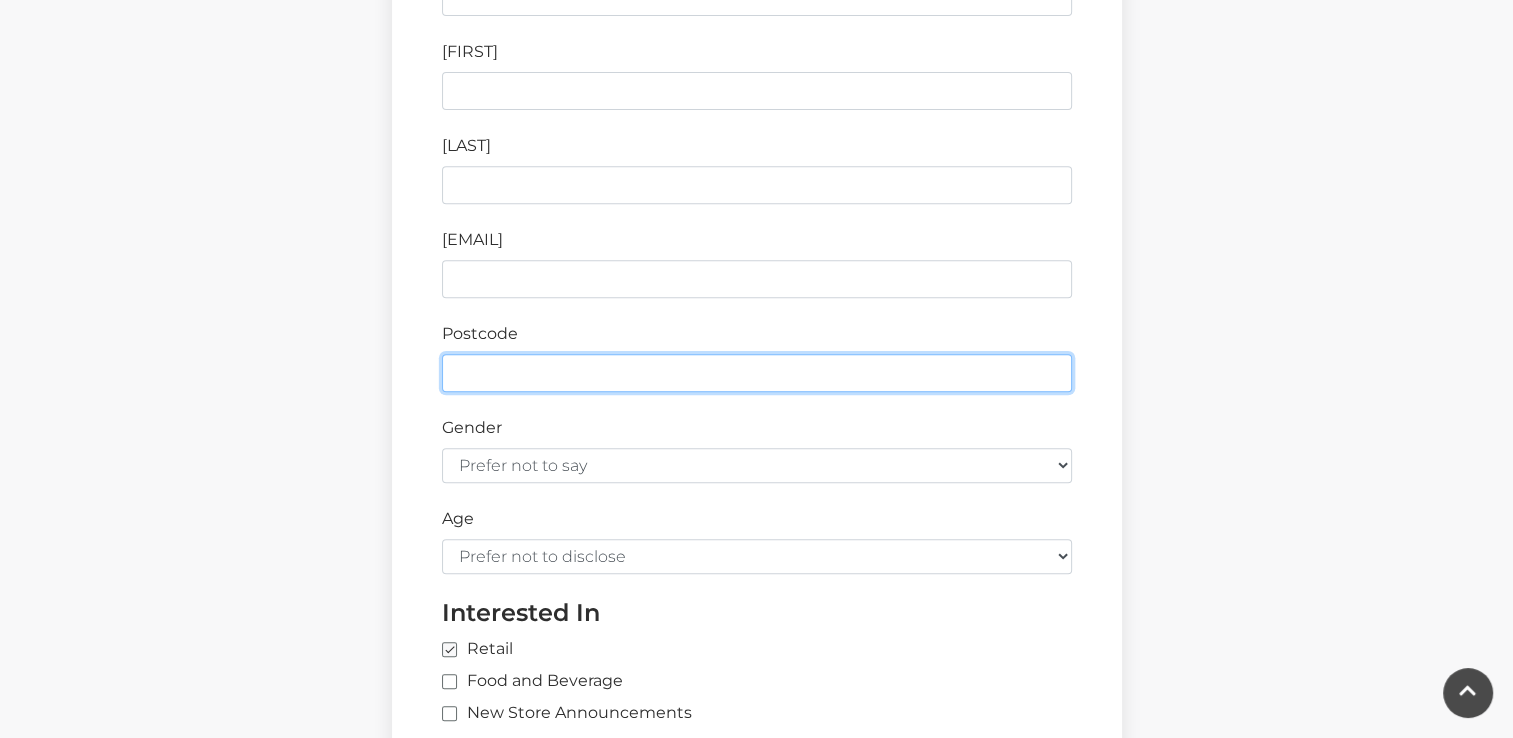 click on "Postcode" at bounding box center [757, 373] 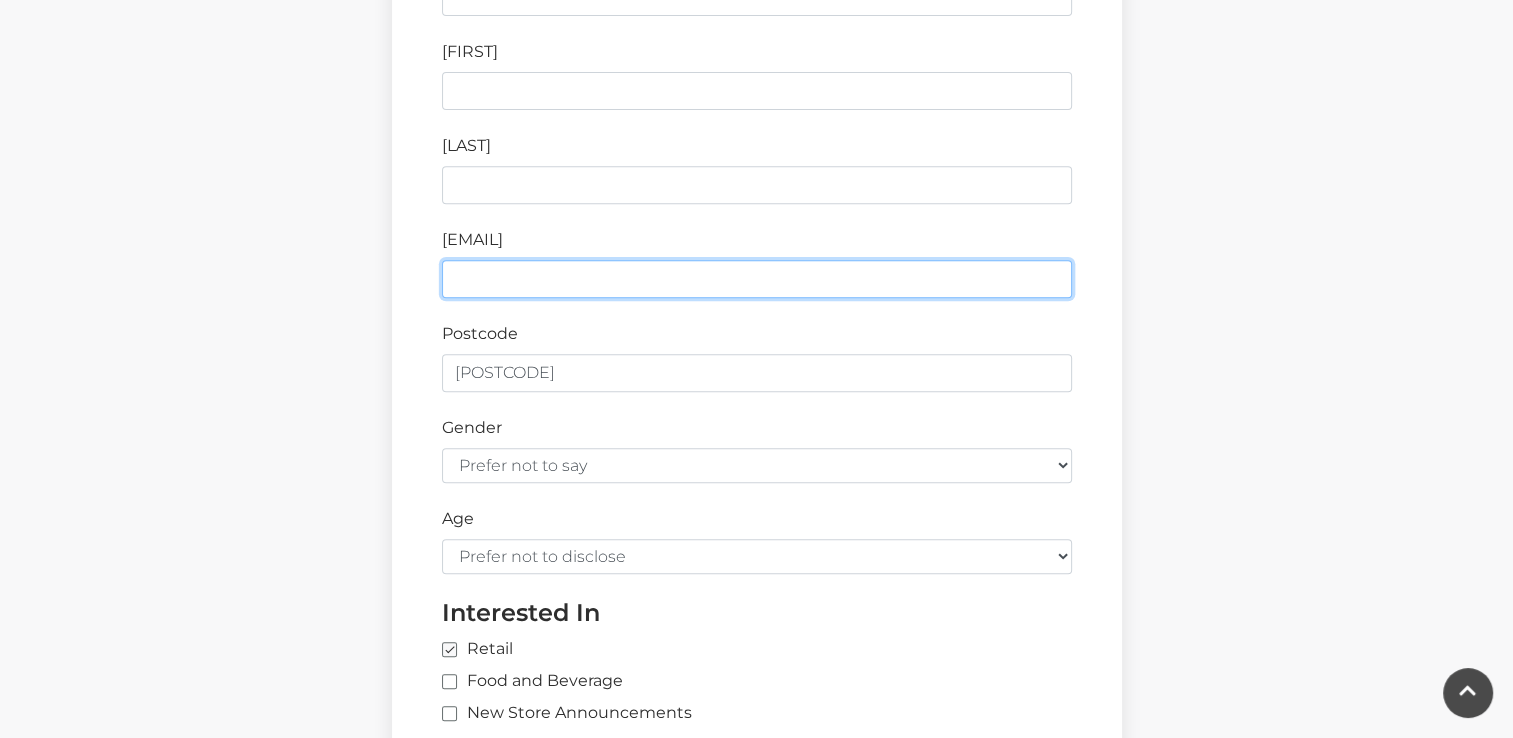 click on "[EMAIL]" at bounding box center [757, 279] 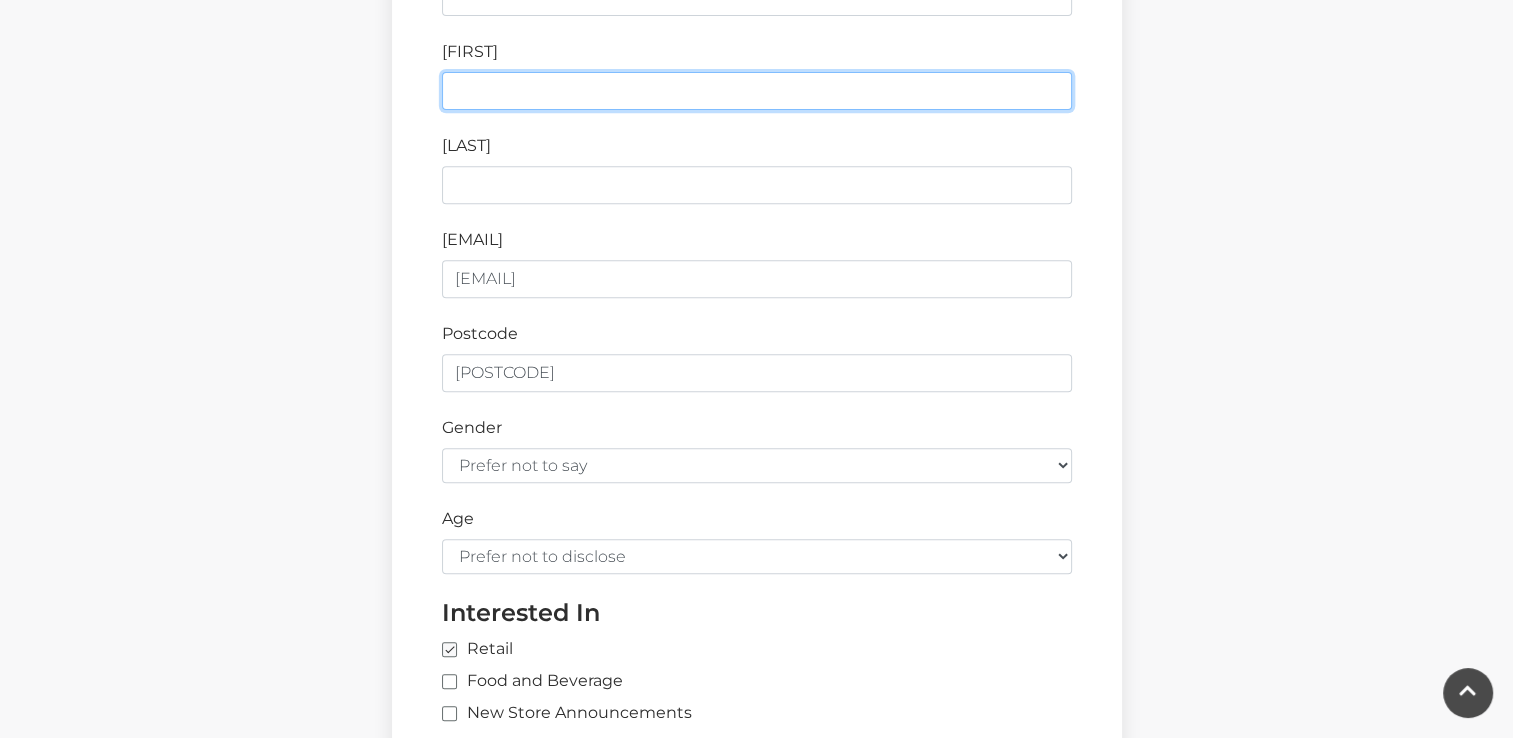 type on "[FIRST]" 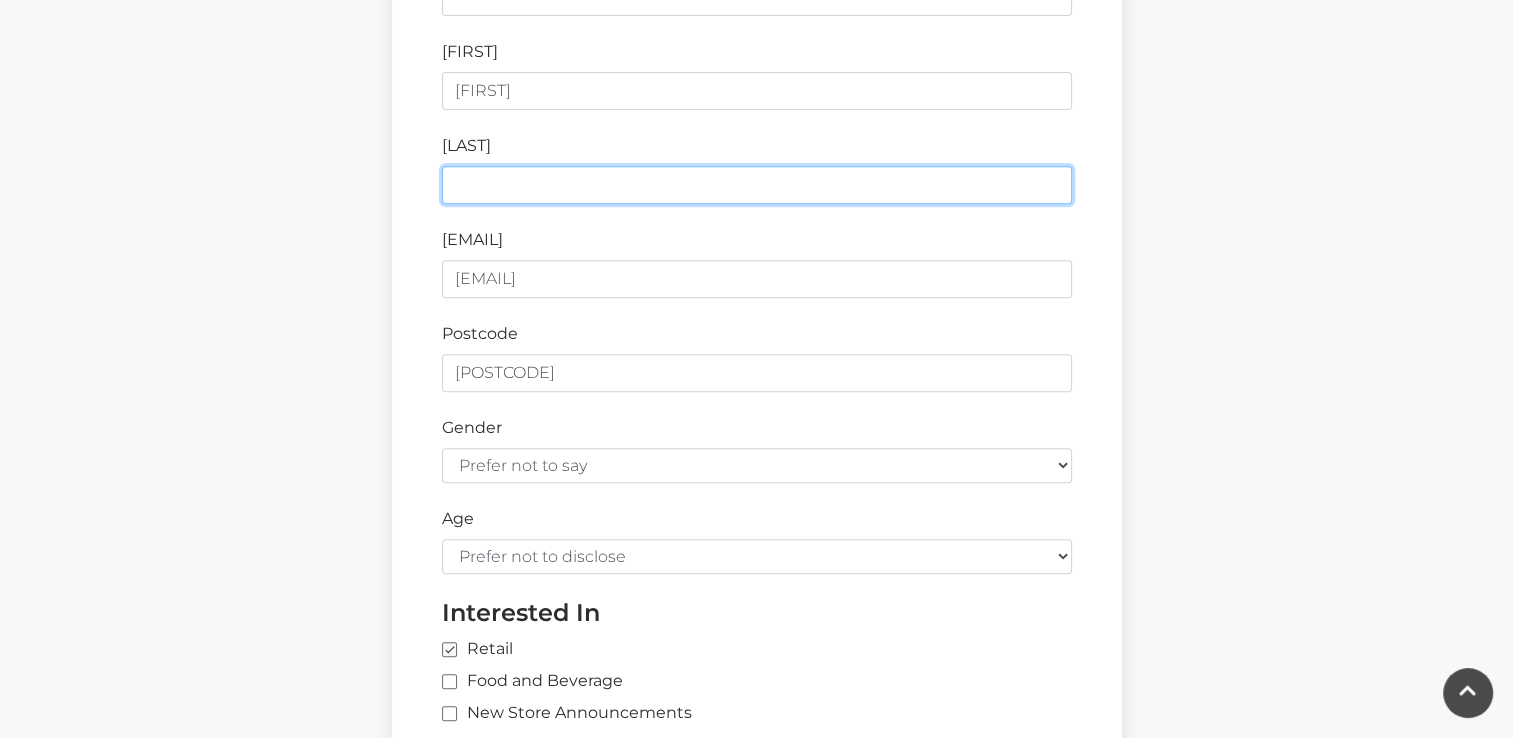 type on "[FIRST]" 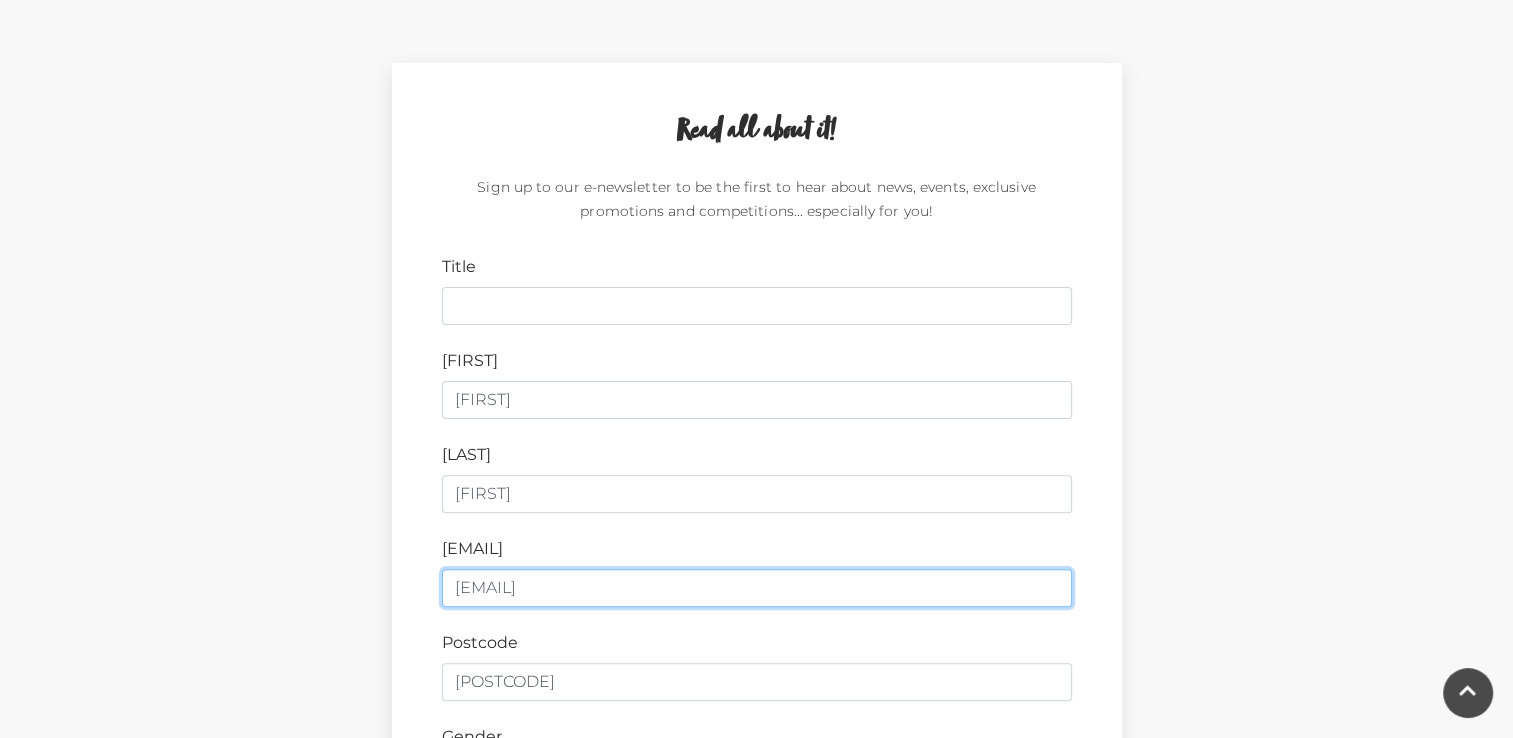 scroll, scrollTop: 512, scrollLeft: 0, axis: vertical 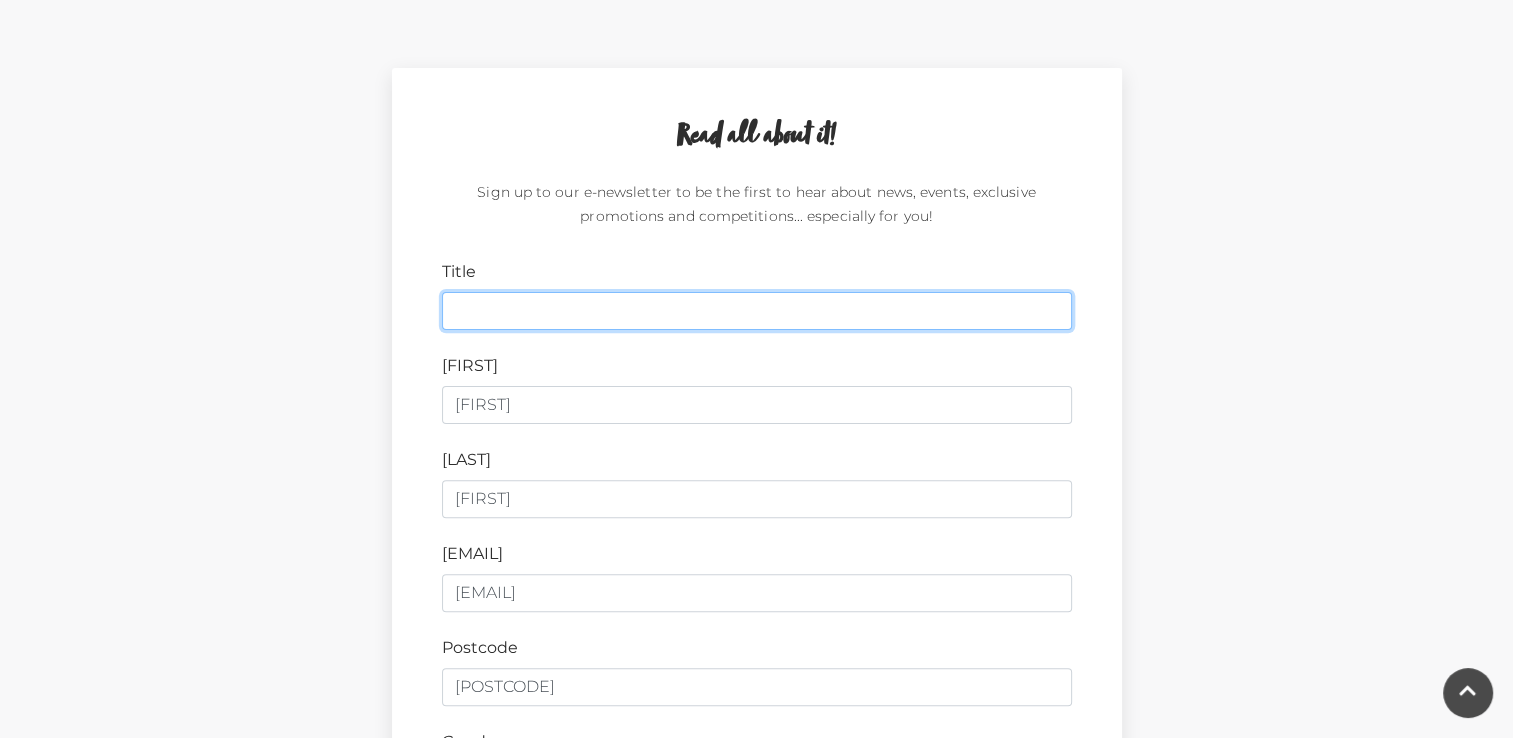 click on "Title" at bounding box center [757, 311] 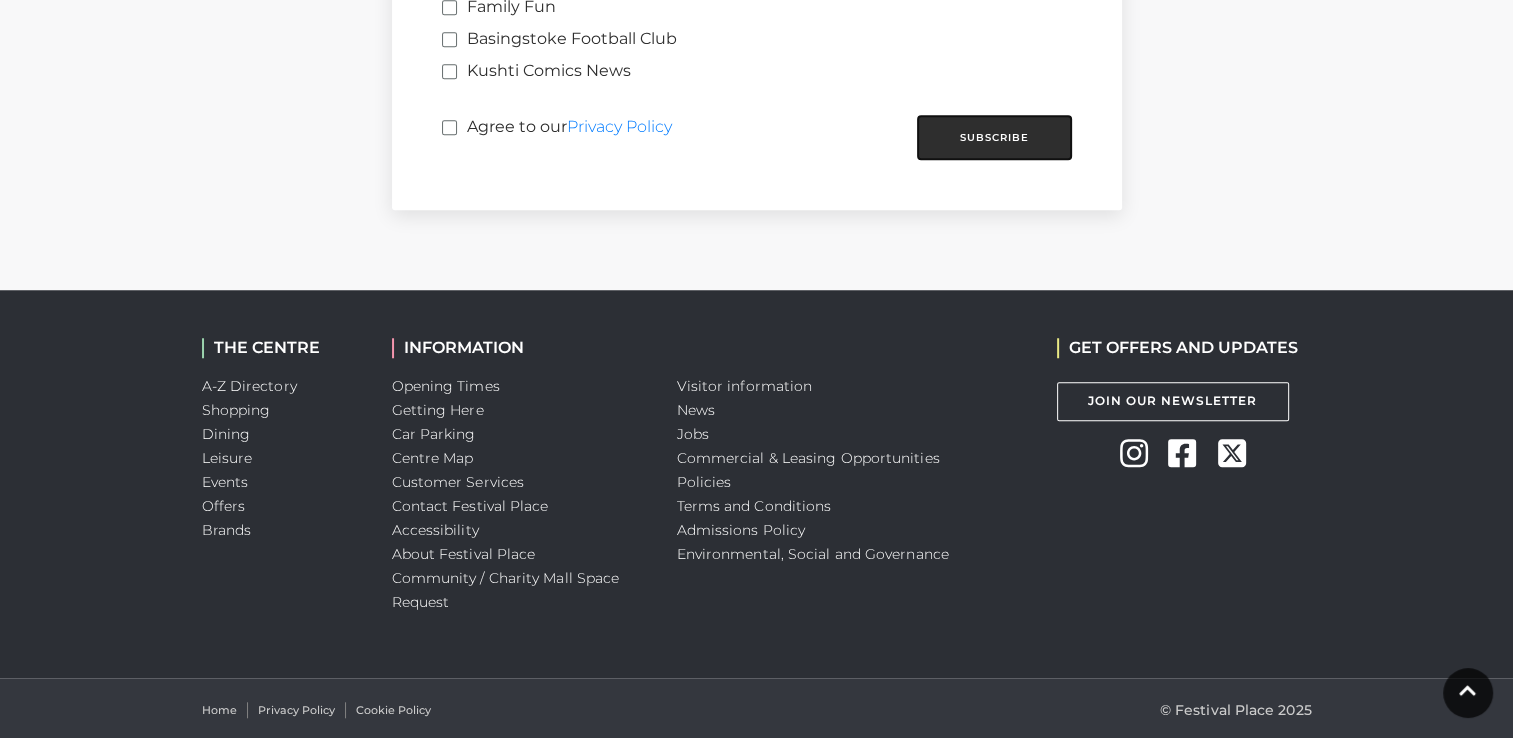 click on "Subscribe" at bounding box center (994, 137) 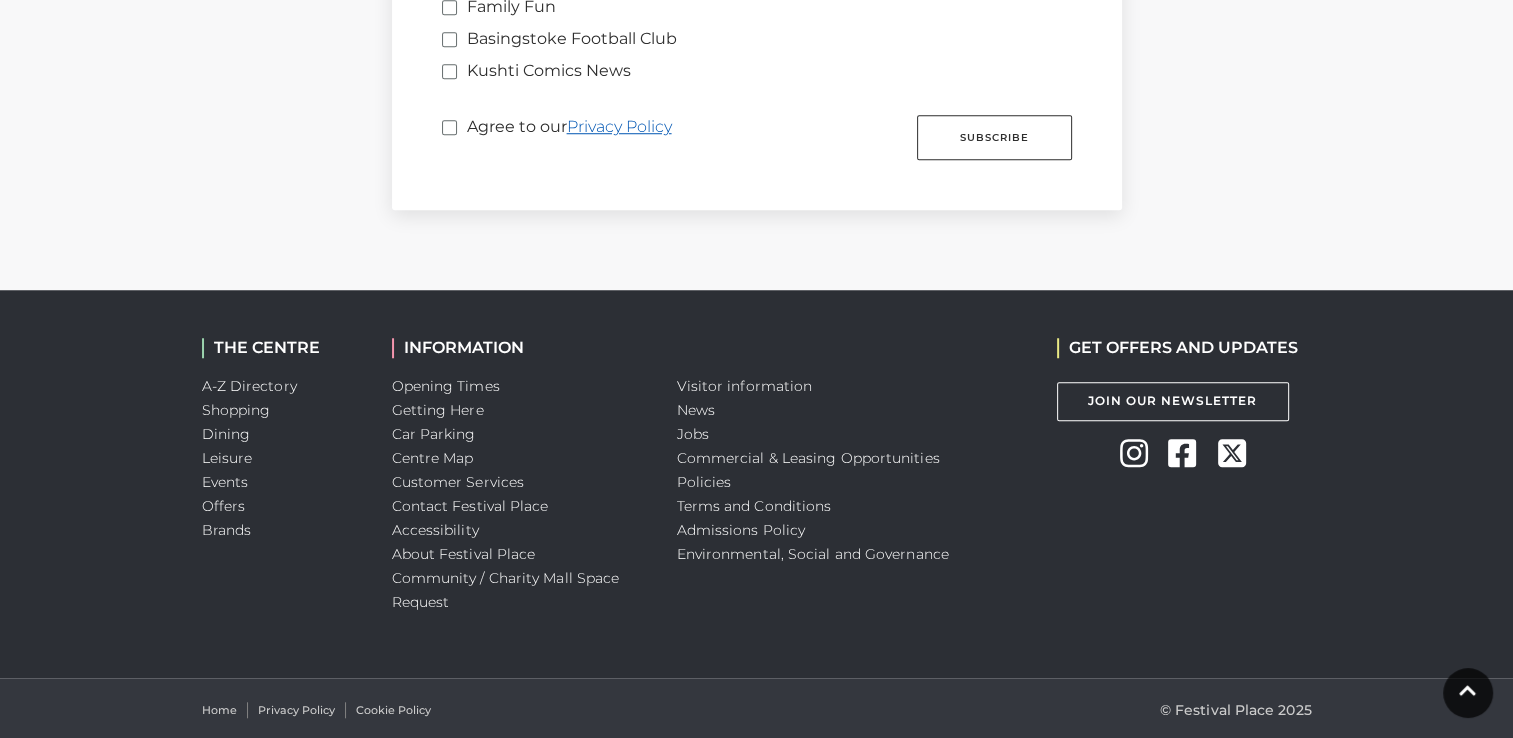 click on "Privacy Policy" at bounding box center [619, 126] 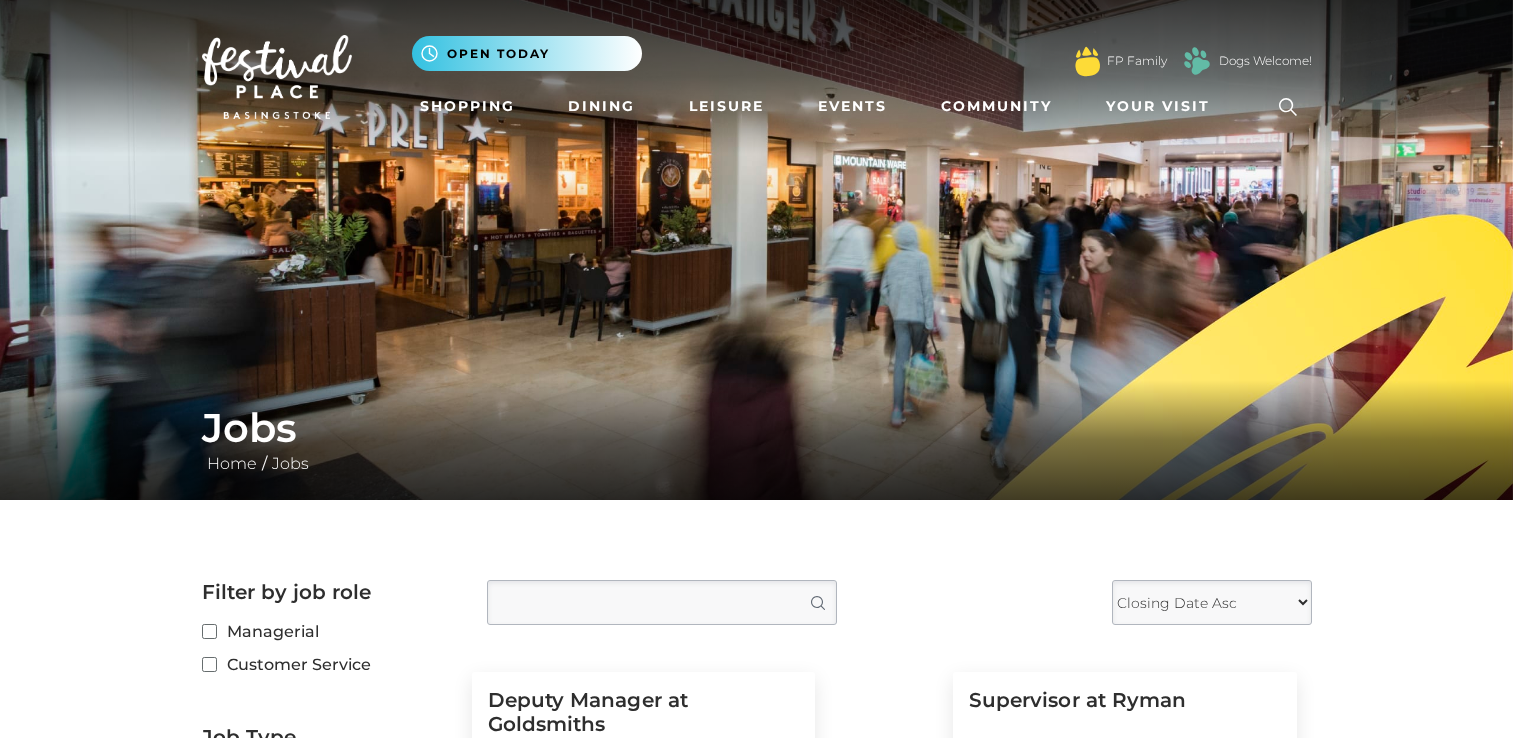 scroll, scrollTop: 0, scrollLeft: 0, axis: both 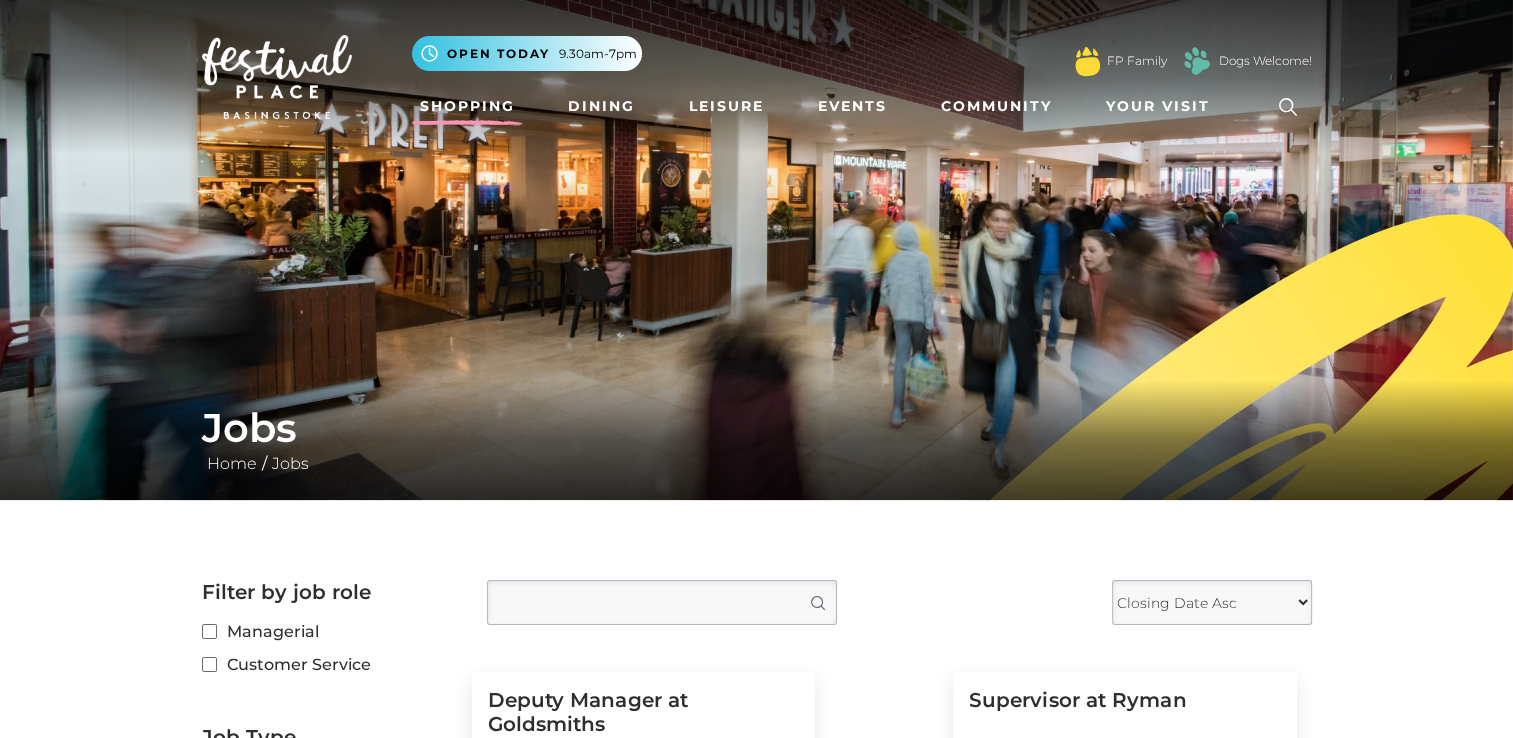 click on "Shopping" at bounding box center (467, 106) 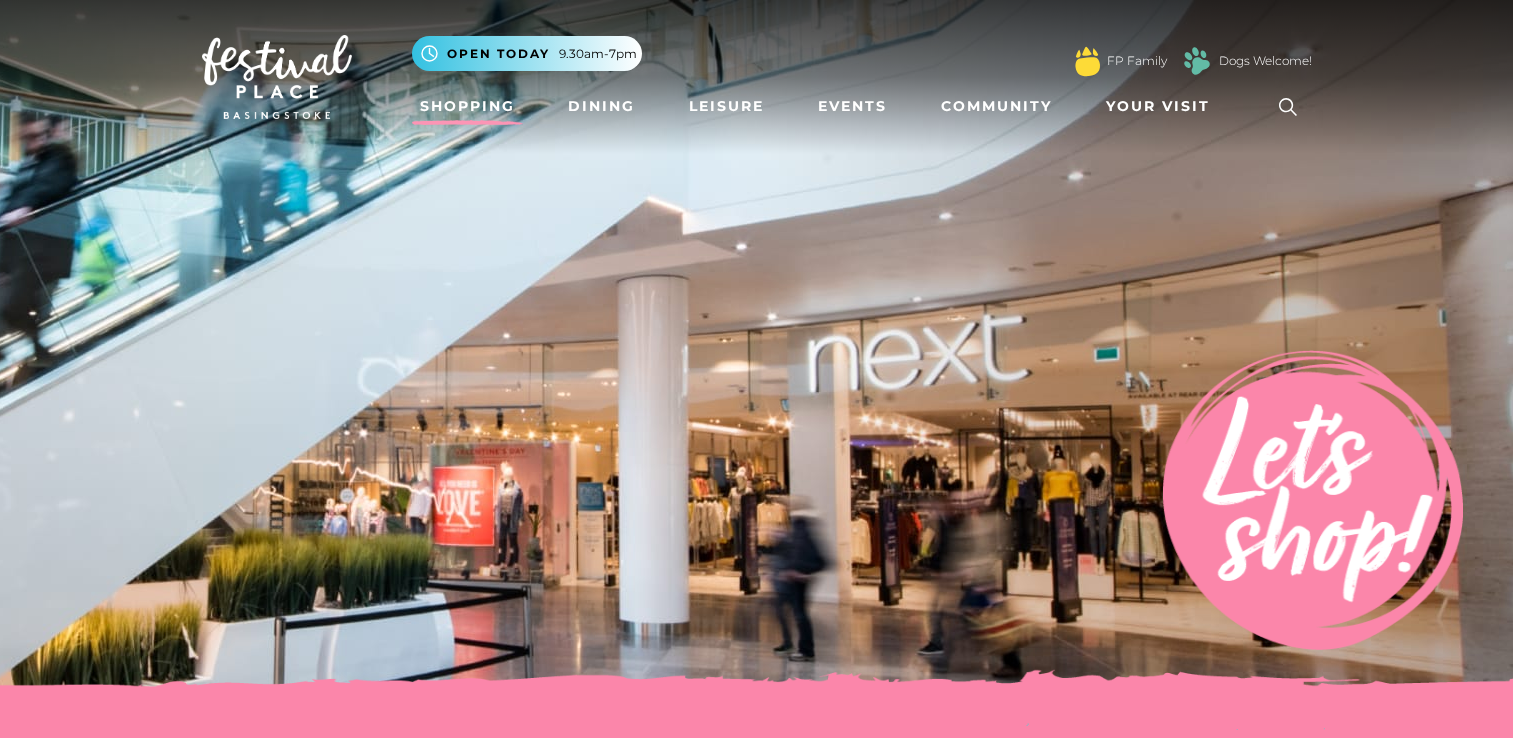 scroll, scrollTop: 0, scrollLeft: 0, axis: both 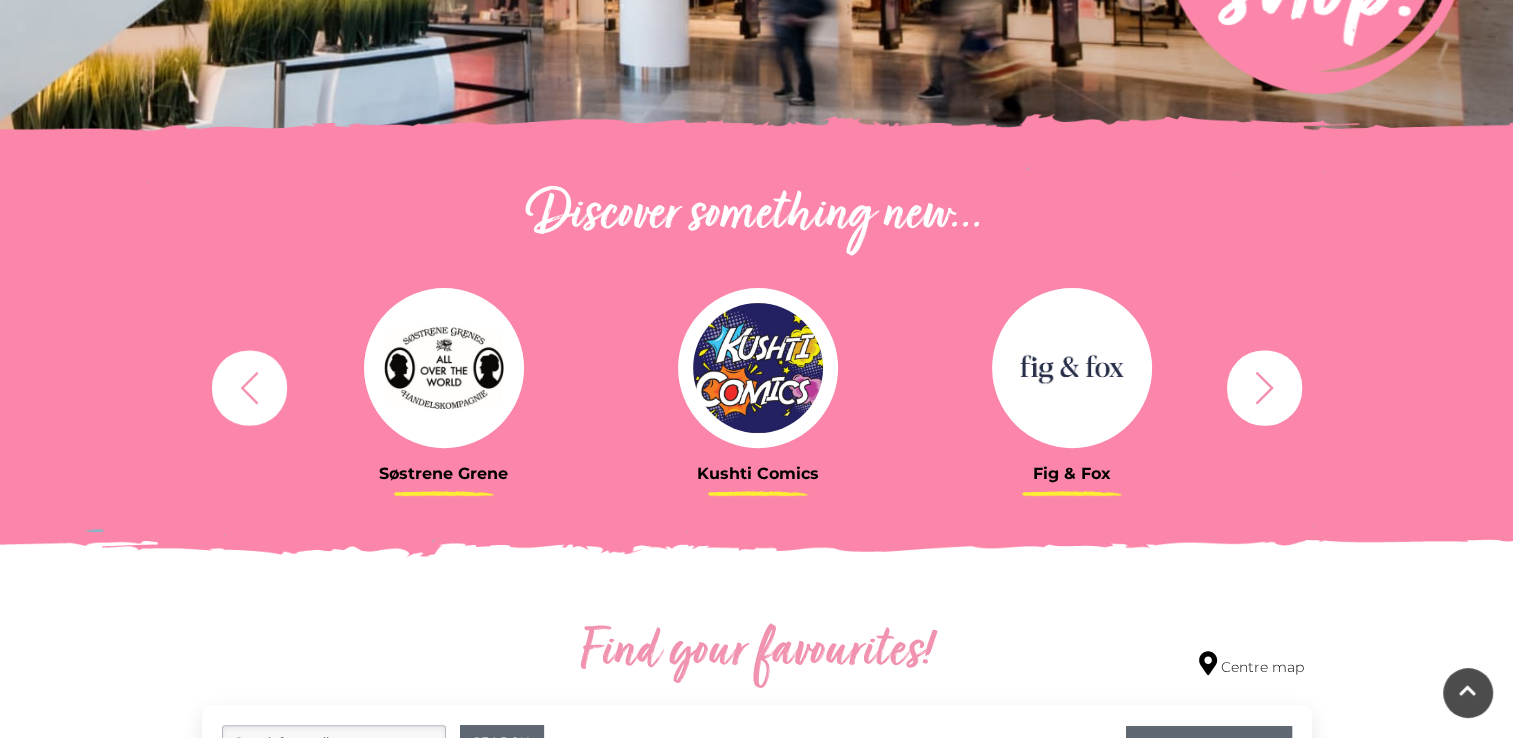 click 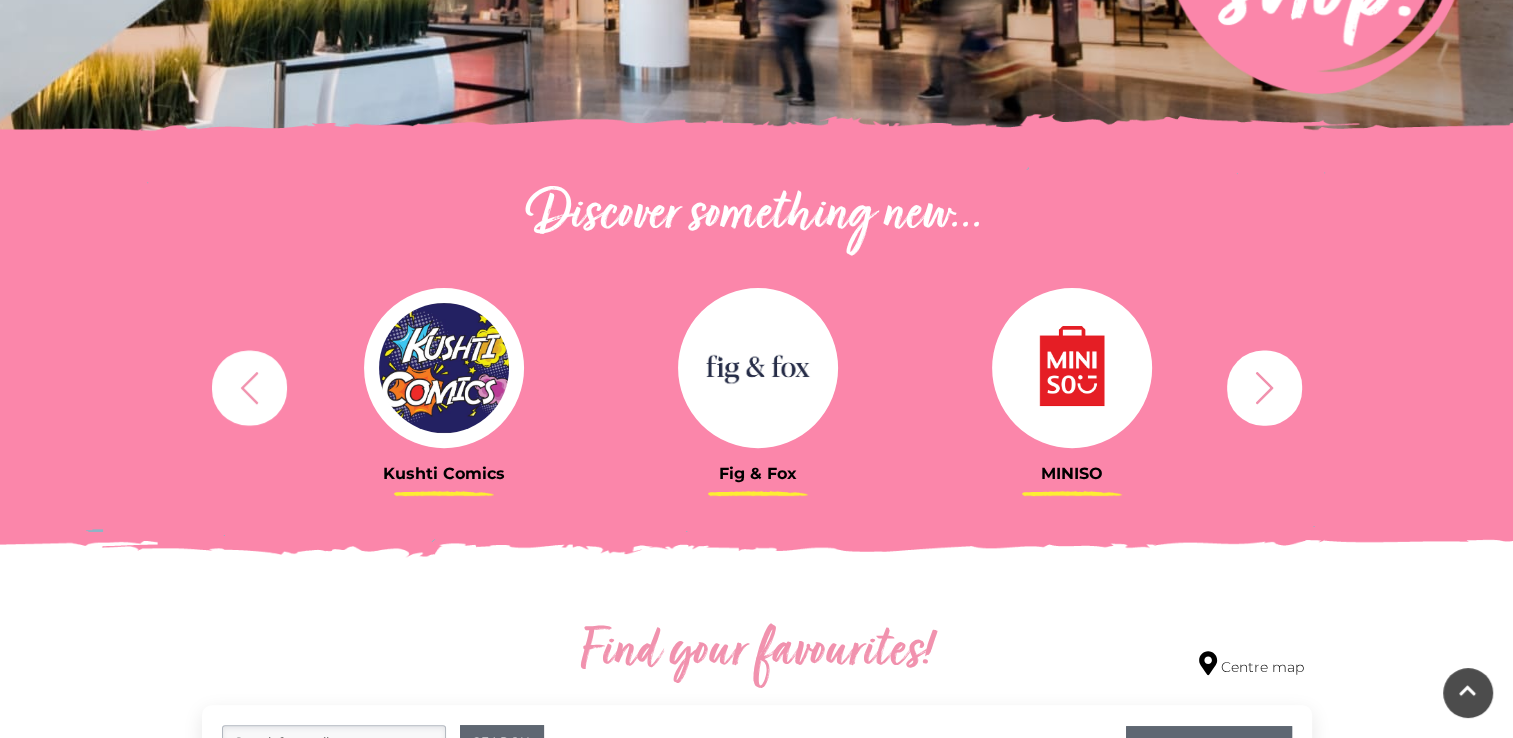 click 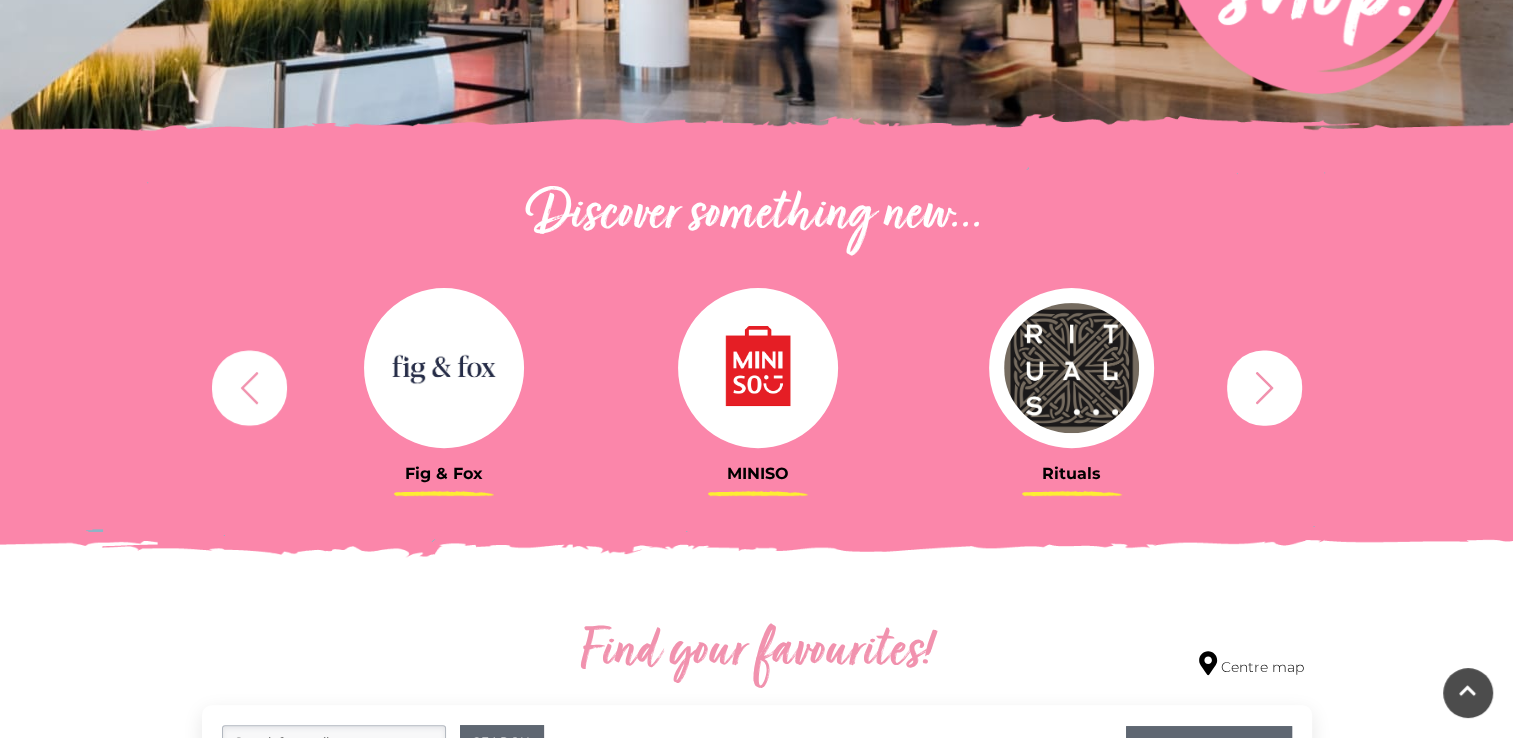 click 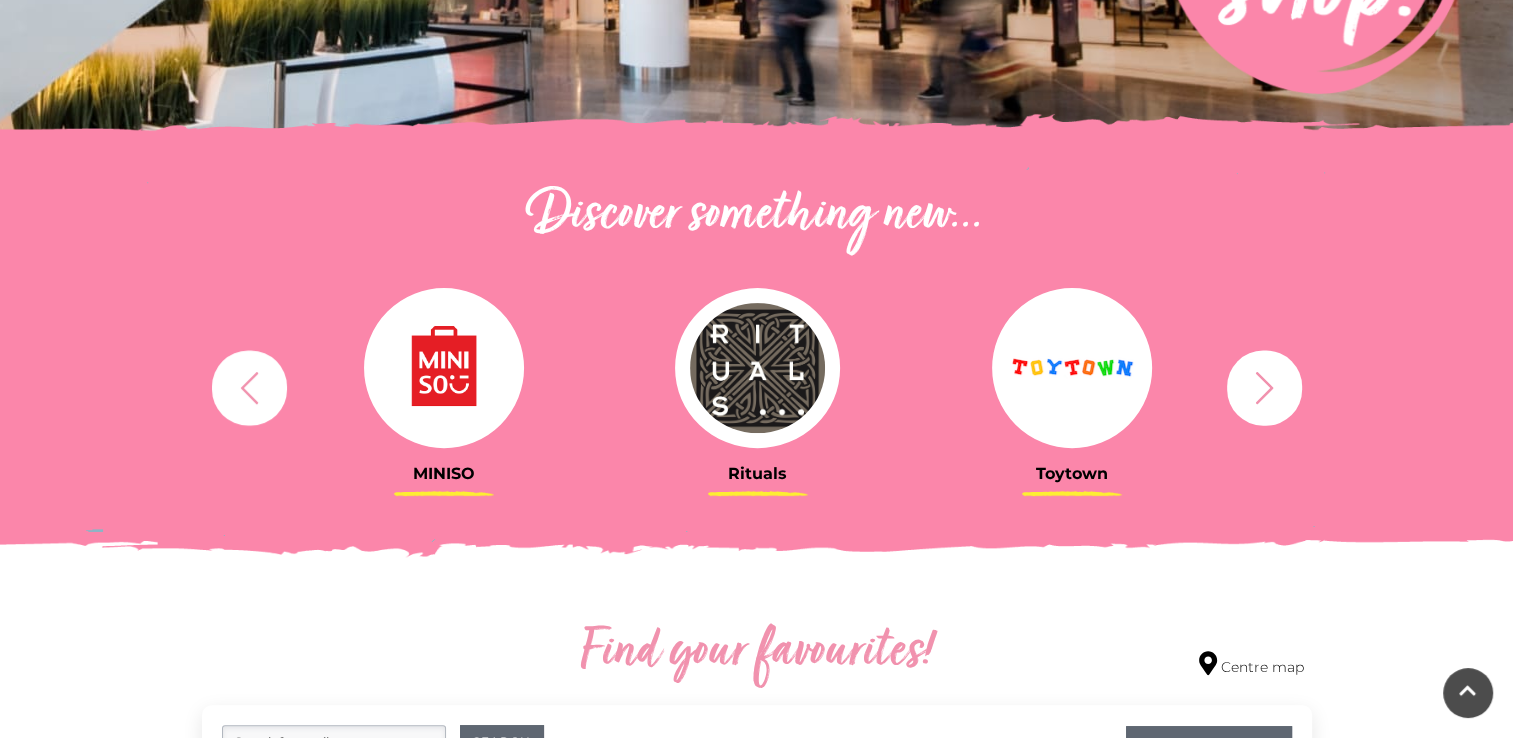 click 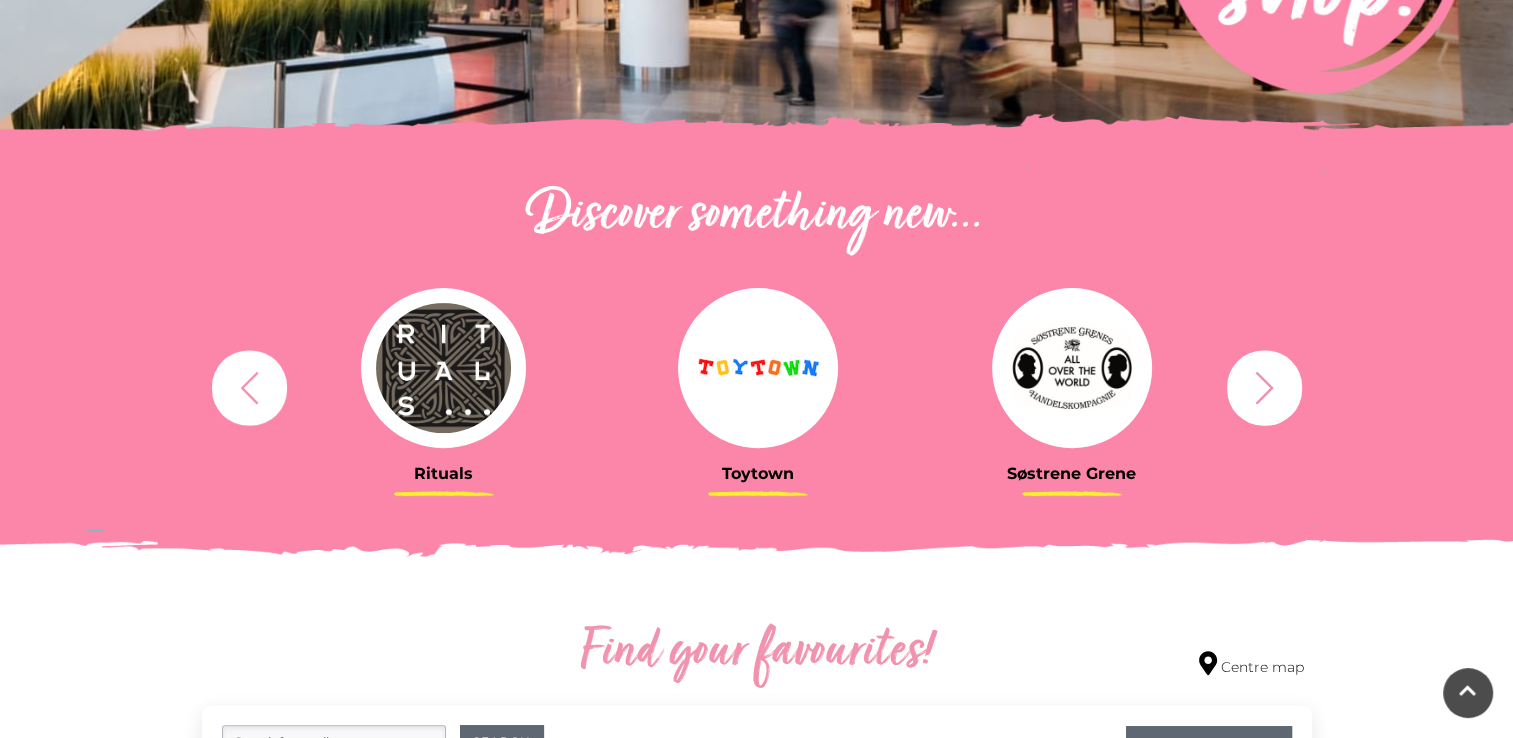 click 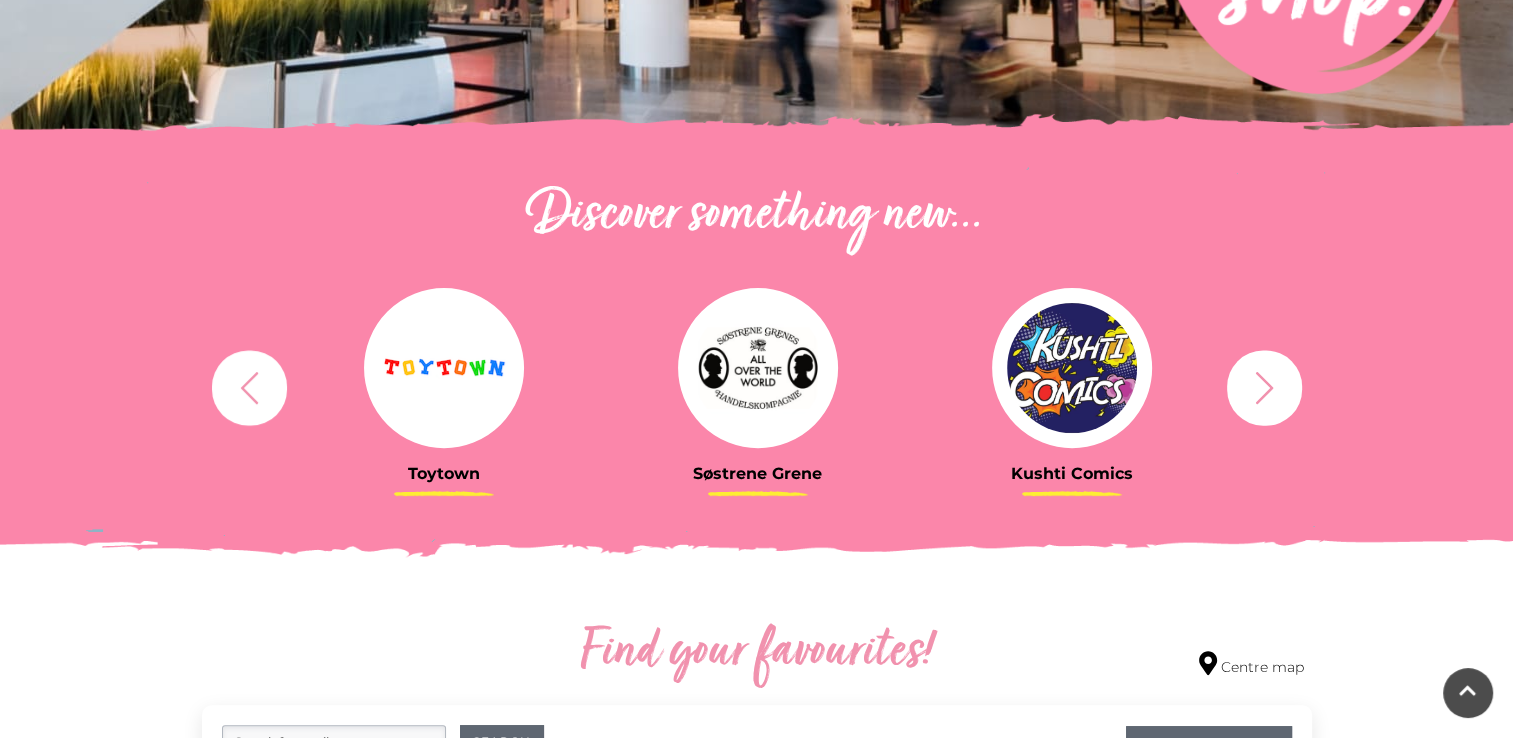 click 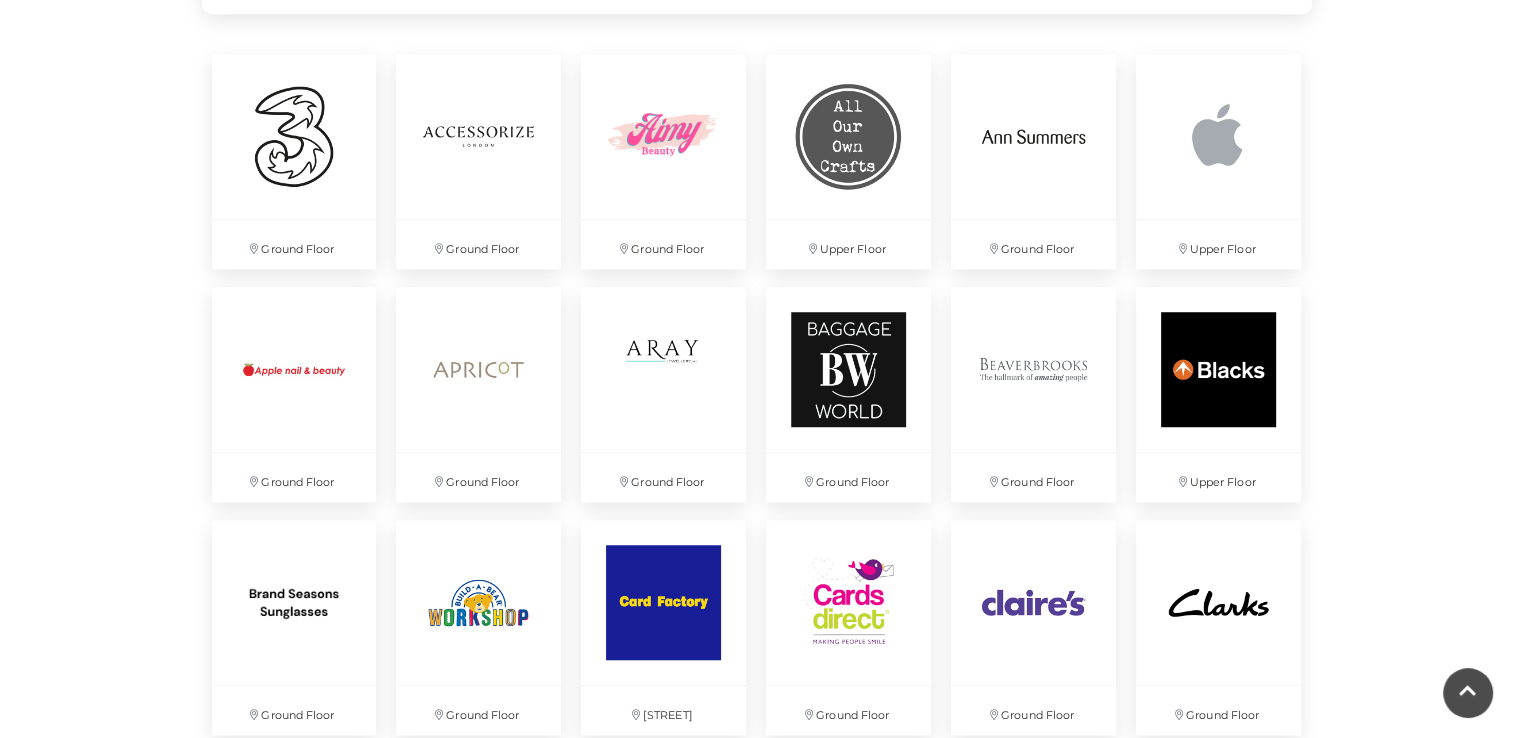 scroll, scrollTop: 1424, scrollLeft: 0, axis: vertical 